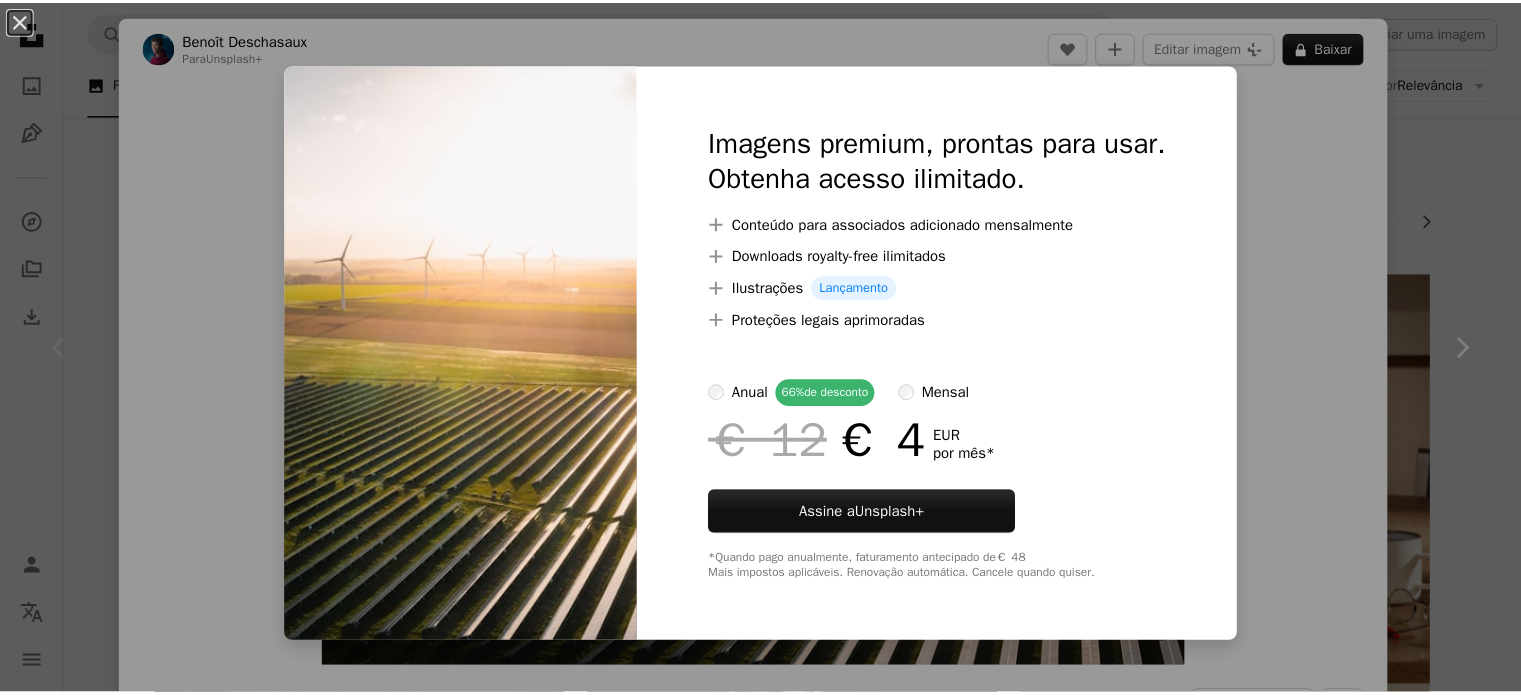 scroll, scrollTop: 20, scrollLeft: 0, axis: vertical 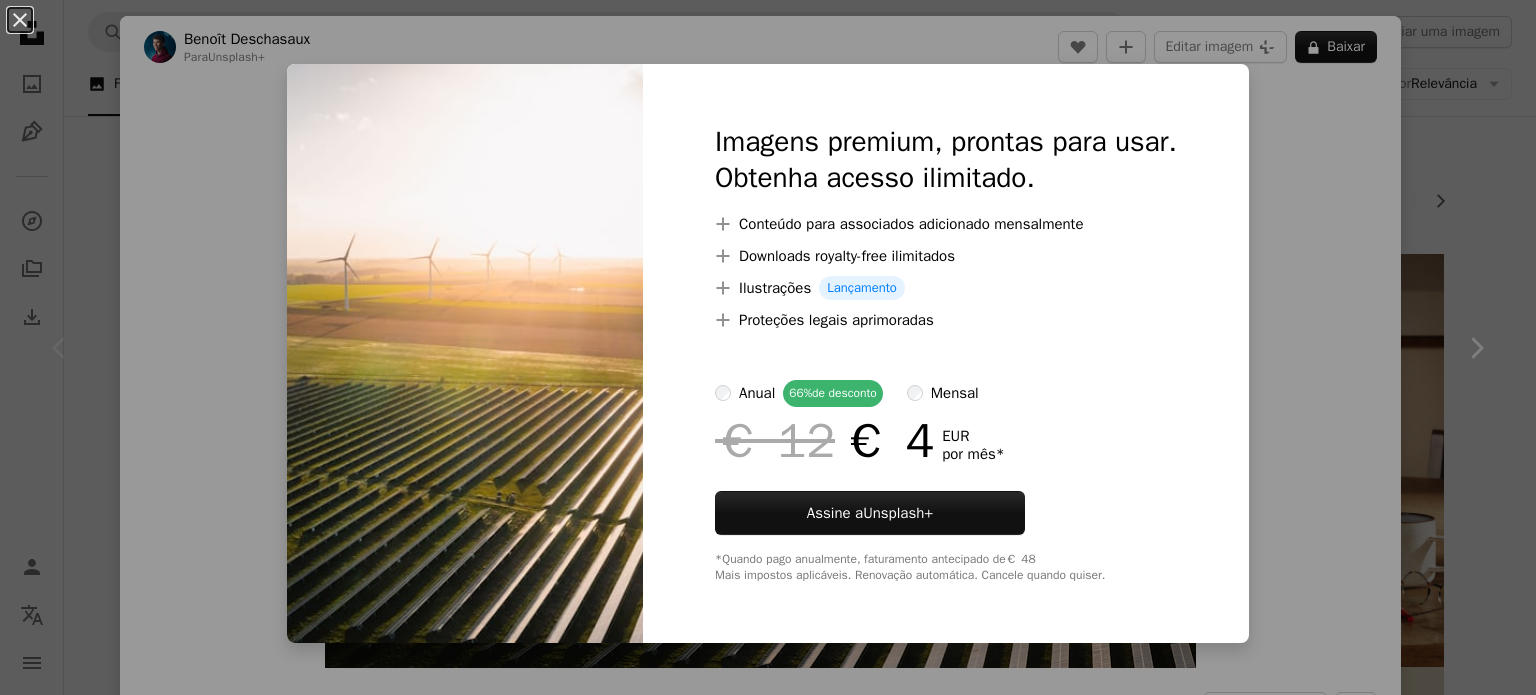 click on "An X shape Imagens premium, prontas para usar. Obtenha acesso ilimitado. A plus sign Conteúdo para associados adicionado mensalmente A plus sign Downloads royalty-free ilimitados A plus sign Ilustrações  Lançamento A plus sign Proteções legais aprimoradas anual 66%  de desconto mensal € 12   € 4 EUR por mês * Assine a  Unsplash+ *Quando pago anualmente, faturamento antecipado de  € 48 Mais impostos aplicáveis. Renovação automática. Cancele quando quiser." at bounding box center [768, 347] 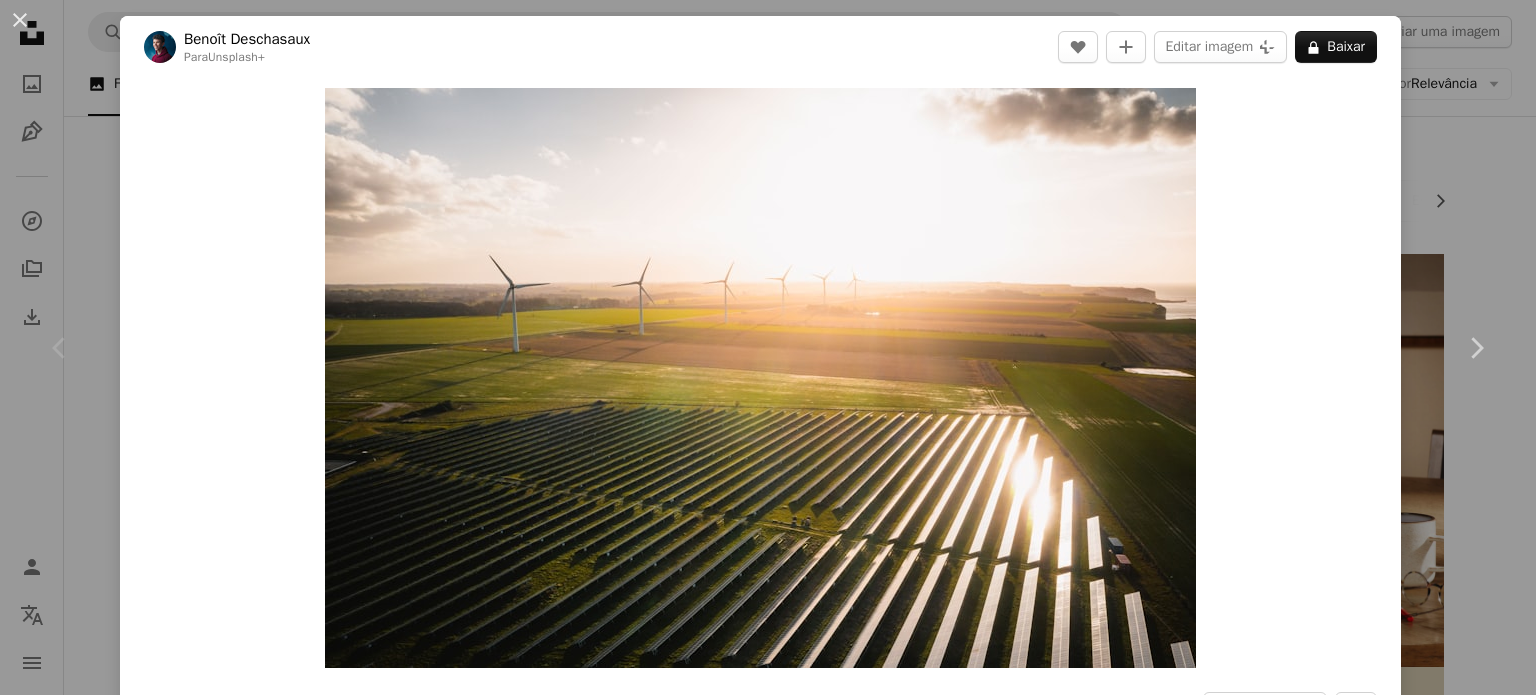 click on "An X shape Chevron left Chevron right [FIRST] [LAST] Para Unsplash+ A heart A plus sign Editar imagem Plus sign for Unsplash+ A lock Baixar Zoom in A forward-right arrow Compartilhar More Actions Calendar outlined Publicada em 23 de março de 2023 Safety Com a Licença da Unsplash+ fazenda sustentabilidade energia painel solar imagem digital eletricidade solar energia renovável painéis solares turbina eólica energia solar moinho de vento esg fazenda solar parque eólico ambiental renovável energia eólica Moinhos Energias renováveis Planos de fundo Desta série Chevron right Plus sign for Unsplash+ Plus sign for Unsplash+ Plus sign for Unsplash+ Plus sign for Unsplash+ Plus sign for Unsplash+ Plus sign for Unsplash+ Plus sign for Unsplash+ Plus sign for Unsplash+ Plus sign for Unsplash+ Plus sign for Unsplash+ Imagens relacionadas Plus sign for Unsplash+ A heart A plus sign [FIRST] [LAST] Para Unsplash+ A lock" at bounding box center [768, 347] 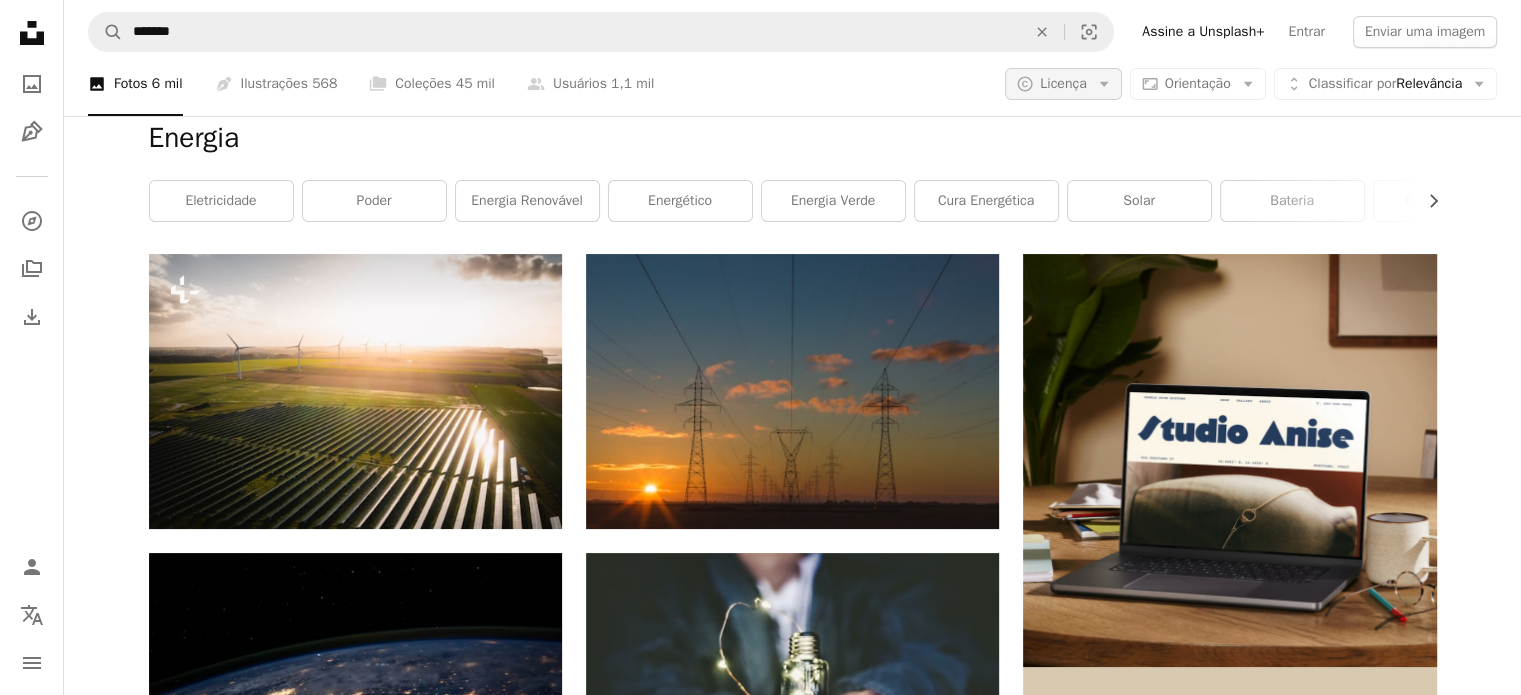 click on "A copyright icon © Licença Arrow down" at bounding box center (1063, 84) 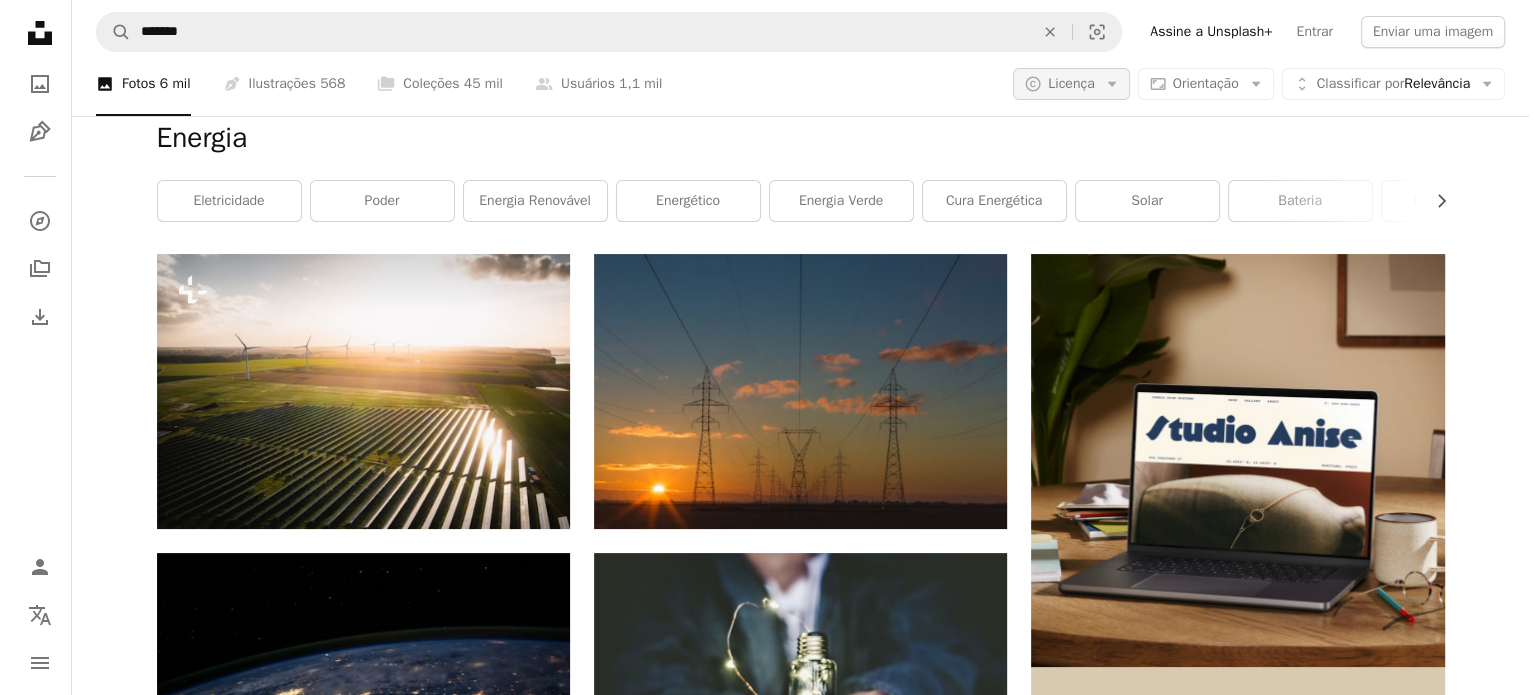 scroll, scrollTop: 0, scrollLeft: 0, axis: both 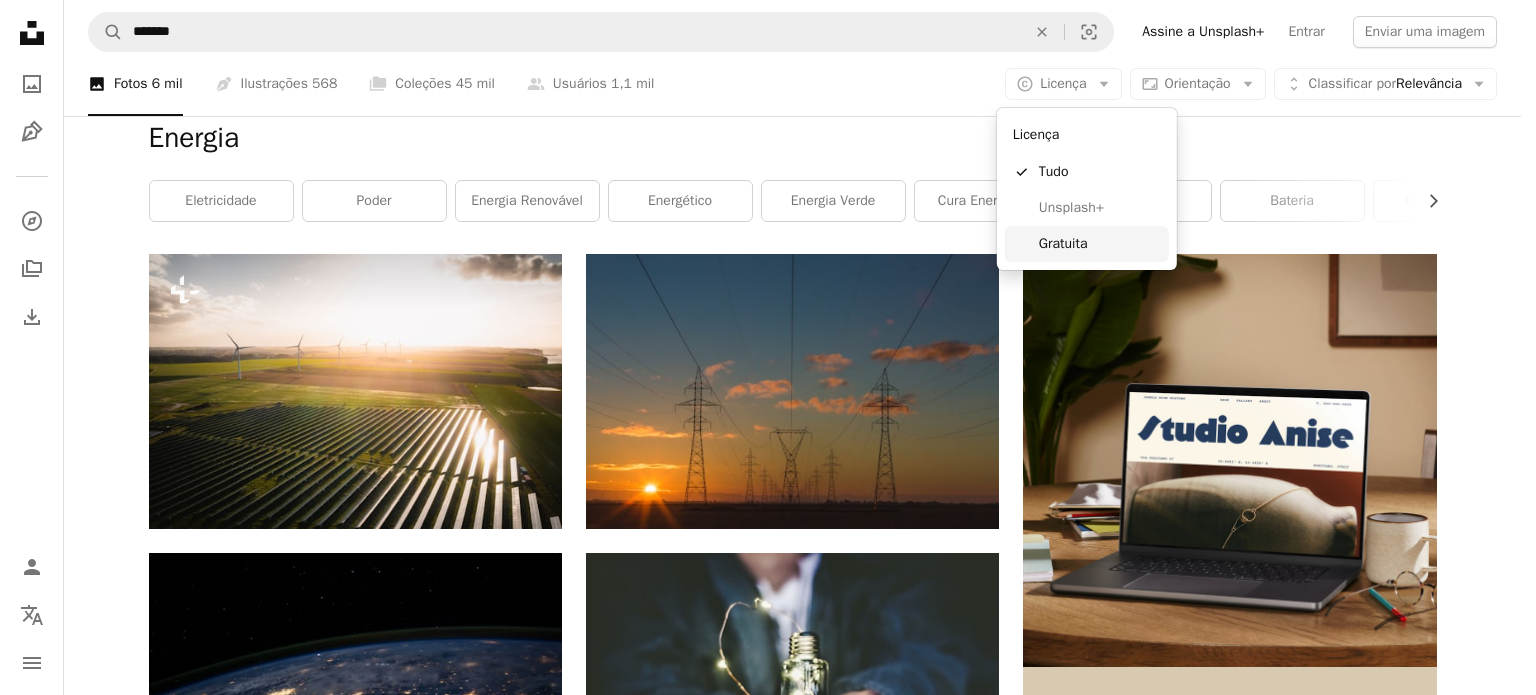 click on "Gratuita" at bounding box center (1100, 244) 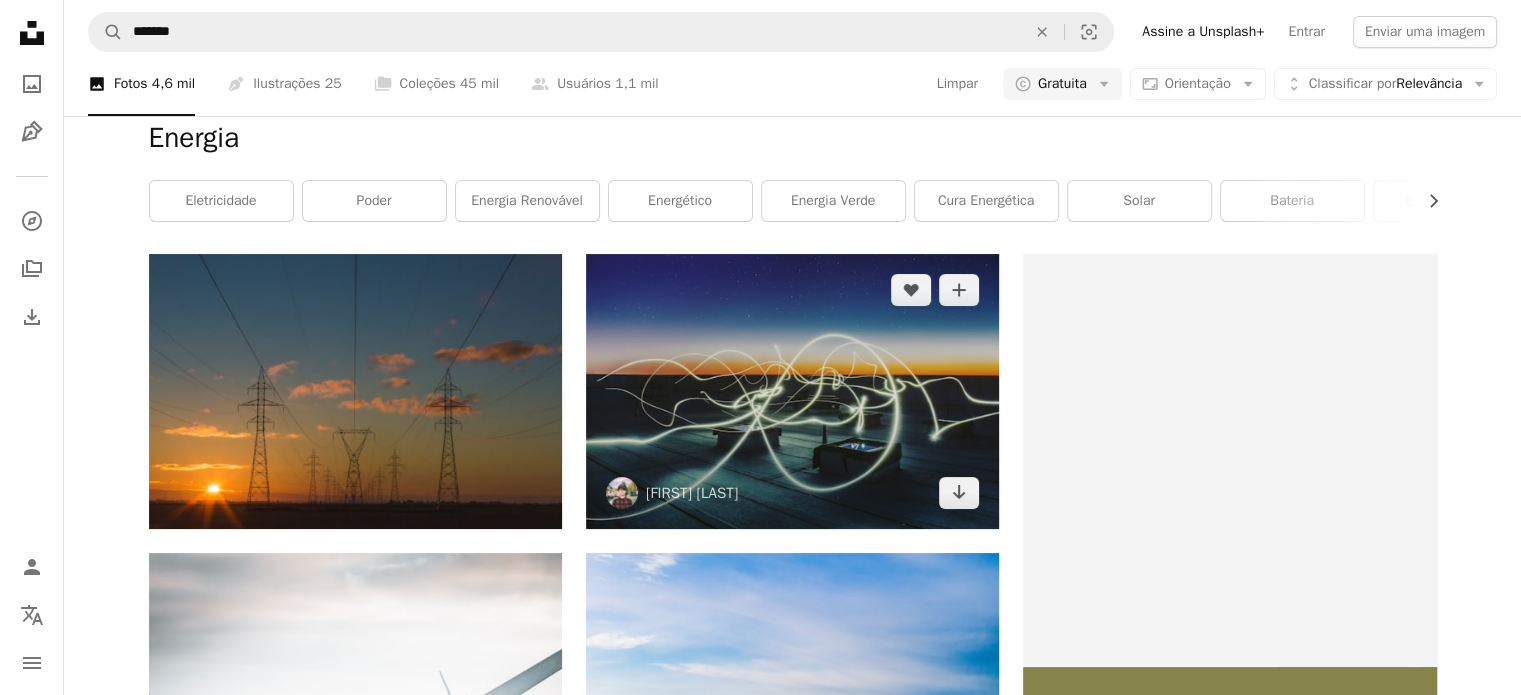scroll, scrollTop: 102, scrollLeft: 0, axis: vertical 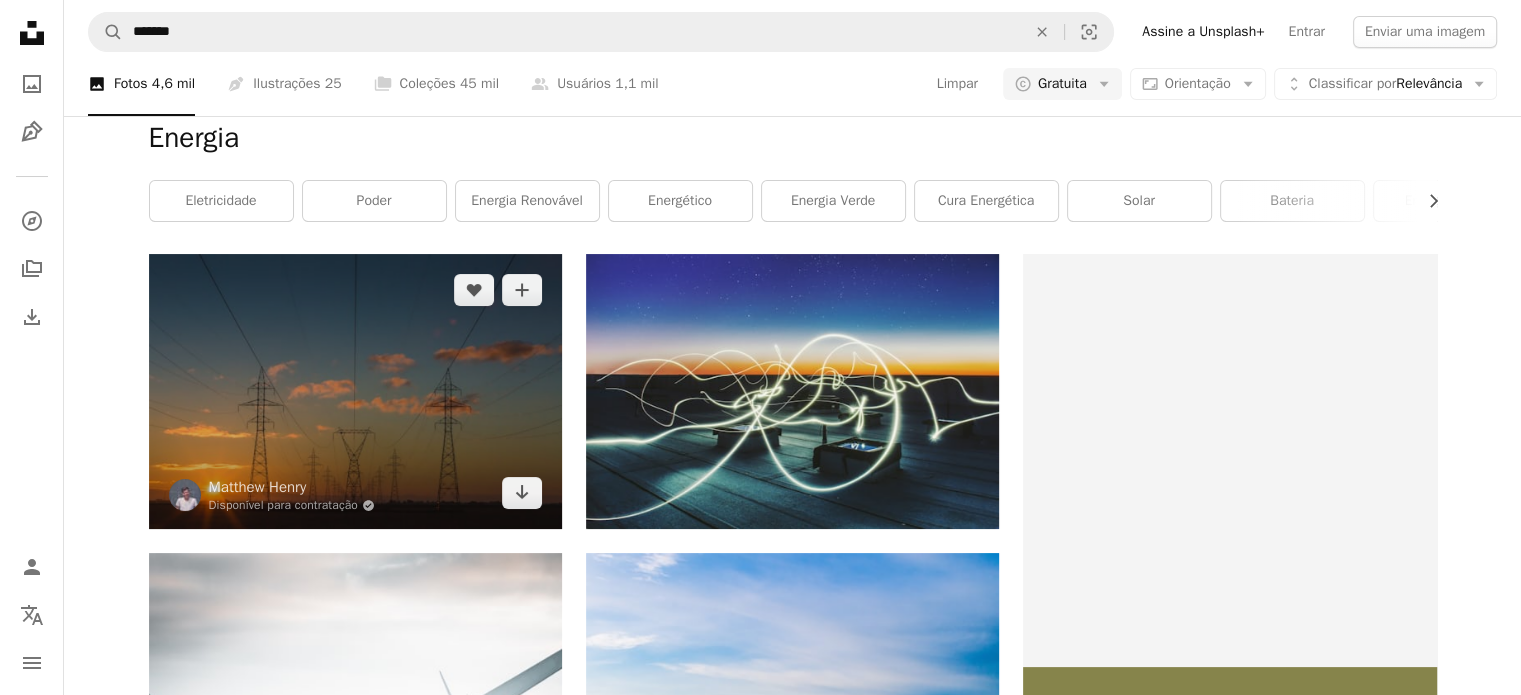 click at bounding box center (355, 391) 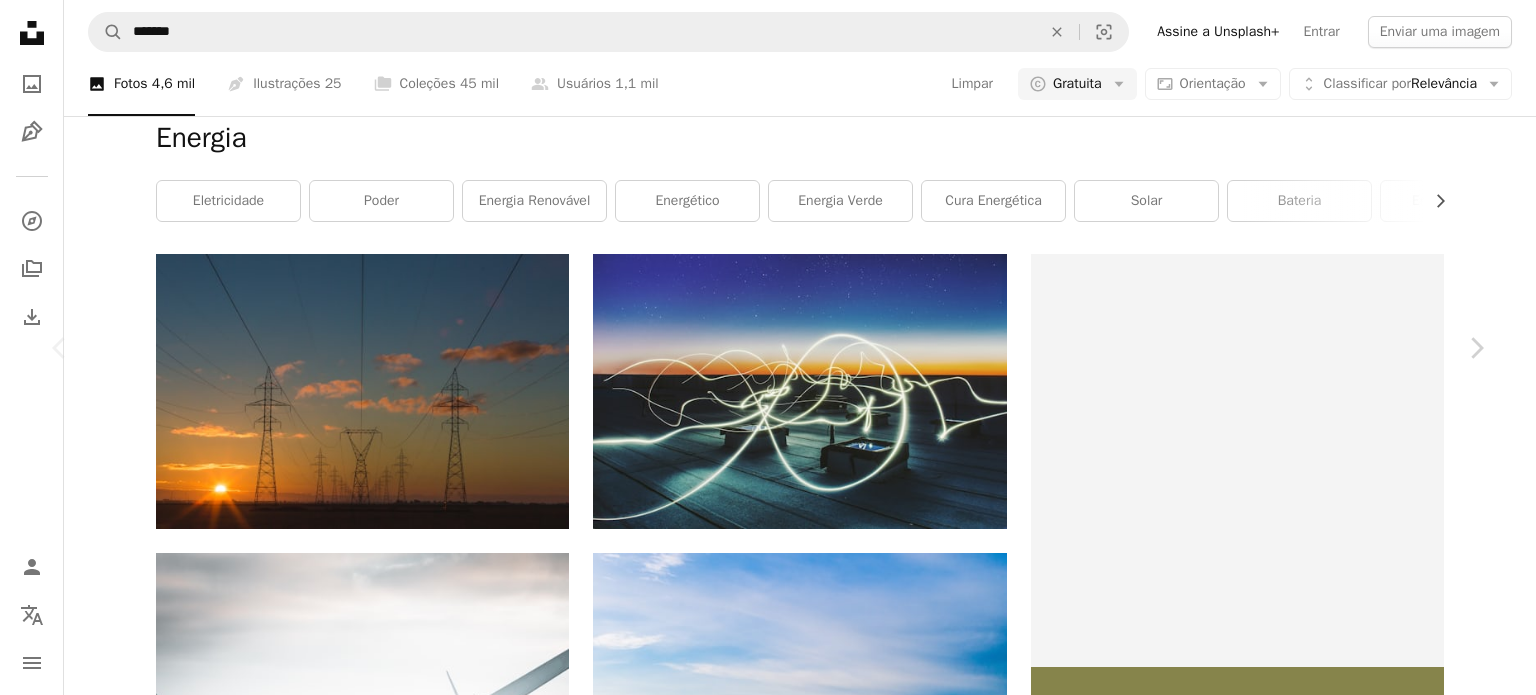 click on "An X shape Chevron left Chevron right [FIRST] [LAST] Disponível para contratação A checkmark inside of a circle A heart A plus sign Editar imagem Plus sign for Unsplash+ Baixar gratuitamente Chevron down Zoom in Visualizações 24.236.640 Downloads 246.001 Destaque em Fotos A forward-right arrow Compartilhar Info icon Informações More Actions Calendar outlined Publicada em 8 de setembro de 2016 Camera Canon, EOS 5D Mark III Safety Uso gratuito sob a Licença da Unsplash ocaso nascer do sol sol nuvem nuvem energia eletricidade poder Luzes simetria rede elétrica linhas de energia linha de energia linha de transmissão Torres linhas de transmissão Linha de força pilono Natureza e tecnologia rede elétrica Fundos de tela em HD Pesquise imagens premium relacionadas na iStock | Economize 20% com o código UNSPLASH20 Ver mais na iStock ↗ Imagens relacionadas A heart A plus sign [FIRST] [LAST] Disponível para contratação A checkmark inside of a circle Arrow pointing down A heart A plus sign Para" at bounding box center (768, 4239) 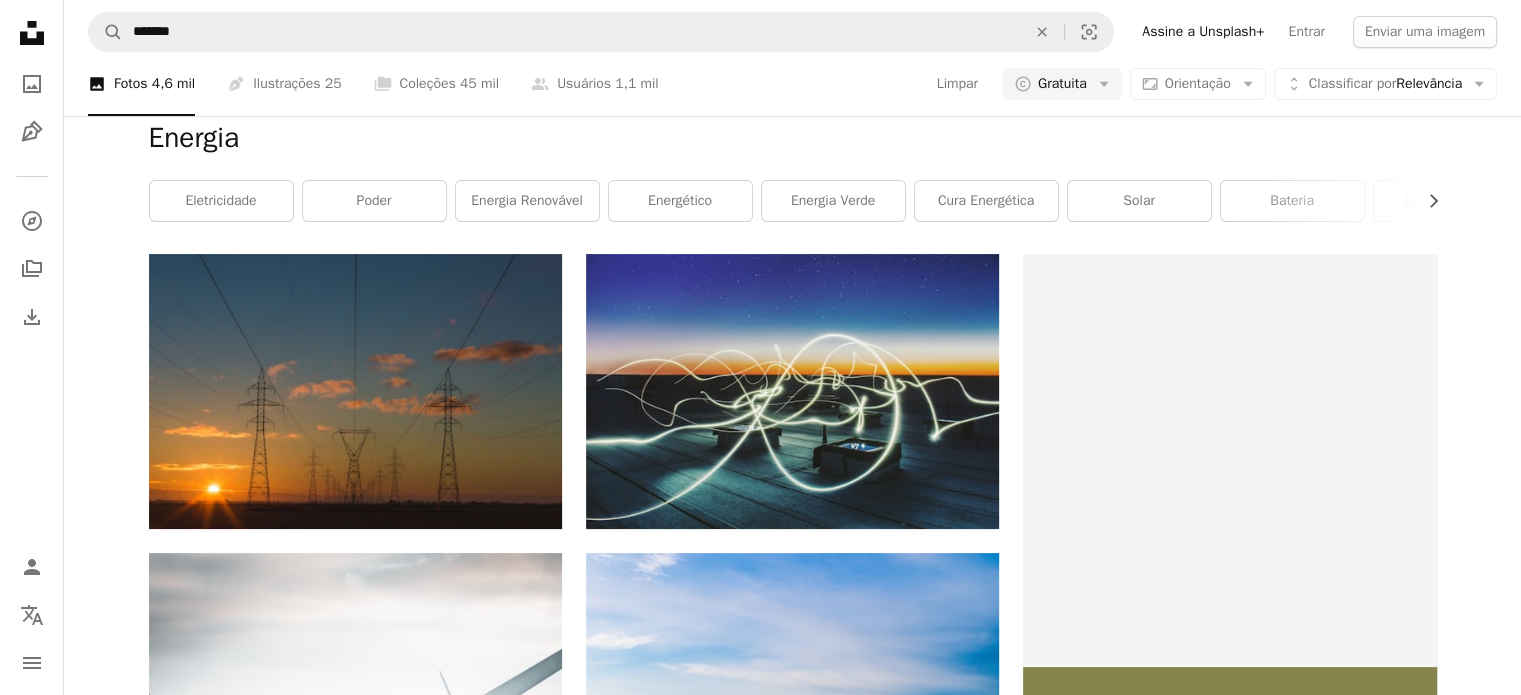 scroll, scrollTop: 855, scrollLeft: 0, axis: vertical 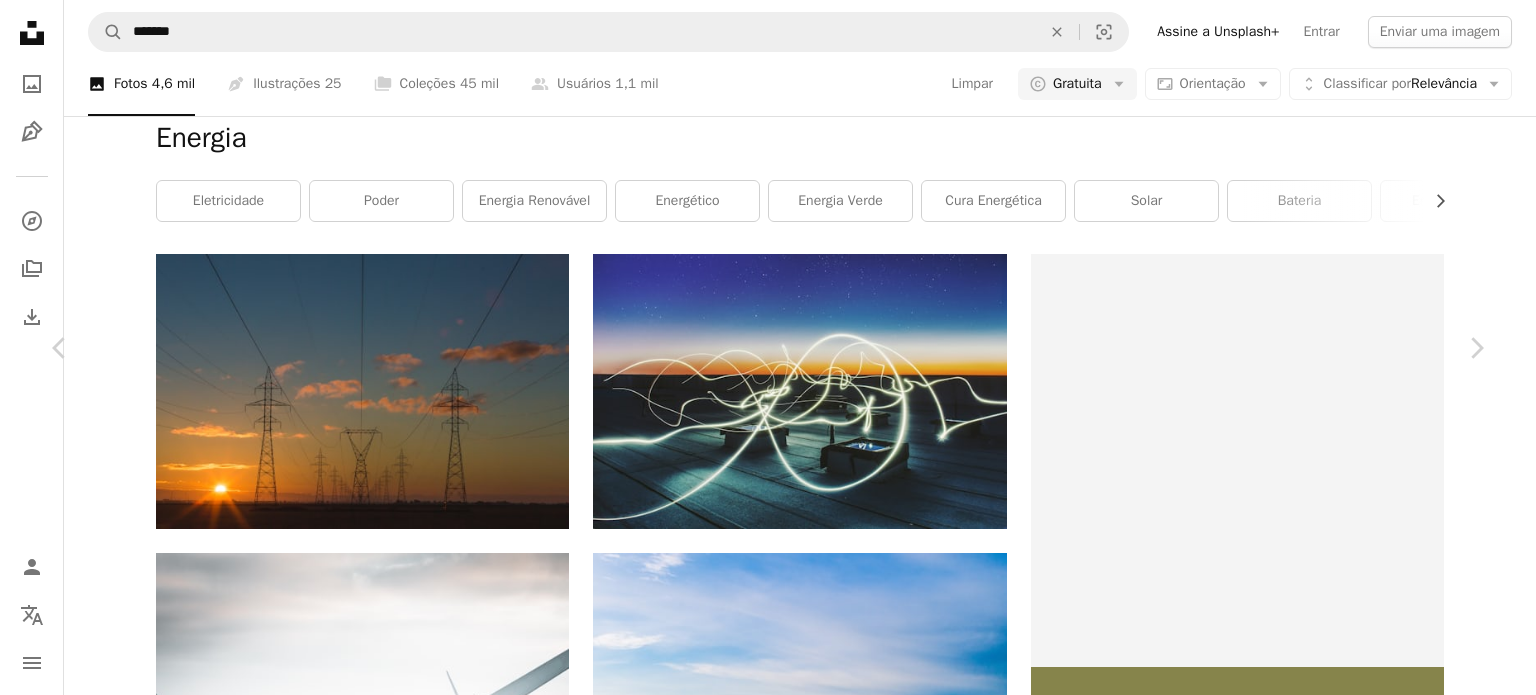 click on "Baixar gratuitamente" at bounding box center [1266, 3939] 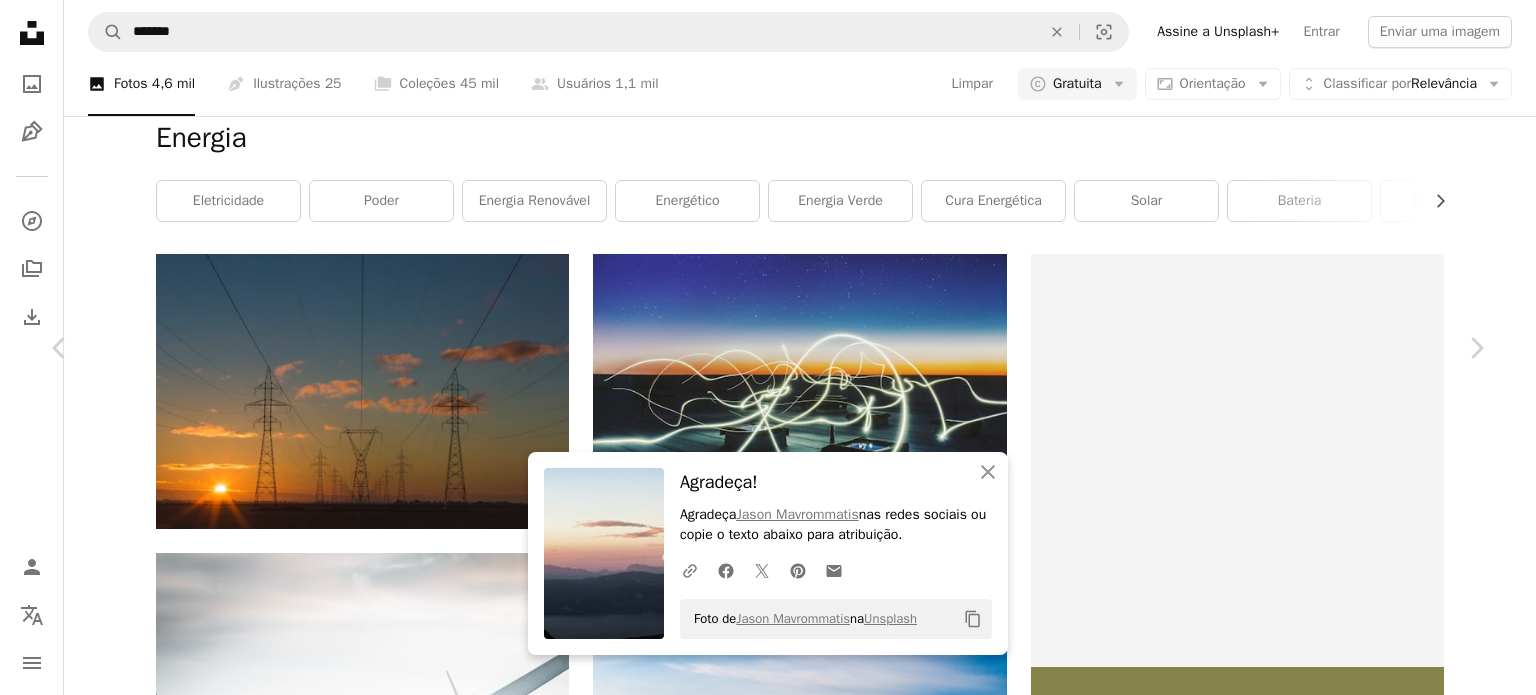 click on "An X shape Chevron left Chevron right An X shape Fechar Agradeça! Agradeça [FIRST] [LAST] nas redes sociais ou copie o texto abaixo para atribuição. A URL sharing icon (chains) Facebook icon X (formerly Twitter) icon Pinterest icon An envelope Foto de [FIRST] [LAST] na Unsplash Copy content [FIRST] [LAST] Disponível para contratação A checkmark inside of a circle A heart A plus sign Editar imagem Plus sign for Unsplash+ Baixar gratuitamente Chevron down Zoom in Visualizações 10.052.376 Downloads 84.425 Destaque em Fotos A forward-right arrow Compartilhar Info icon Informações More Actions A map marker [CITY], [COUNTRY] Calendar outlined Publicada em 3 de julho de 2016 Camera Canon, PowerShot G7 X Safety Uso gratuito sob a Licença da Unsplash ocaso ao ar livre verão sol nuvem Grécia energia eletricidade colina vento vista turbina eólica ecologia renovável energia eólica Dois turbina geração de energia eólica ninguém edifício Fundos de tela em HD | ↗ A heart" at bounding box center (768, 4239) 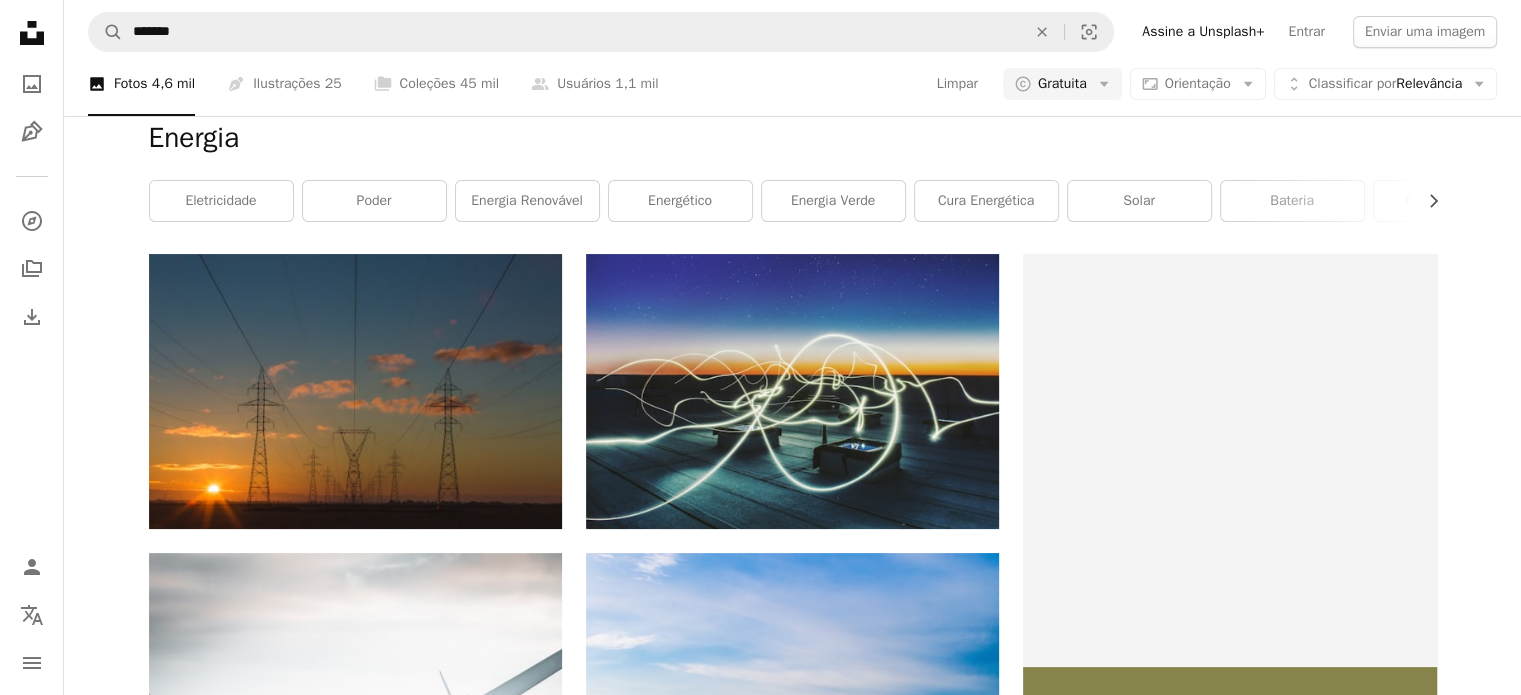scroll, scrollTop: 2897, scrollLeft: 0, axis: vertical 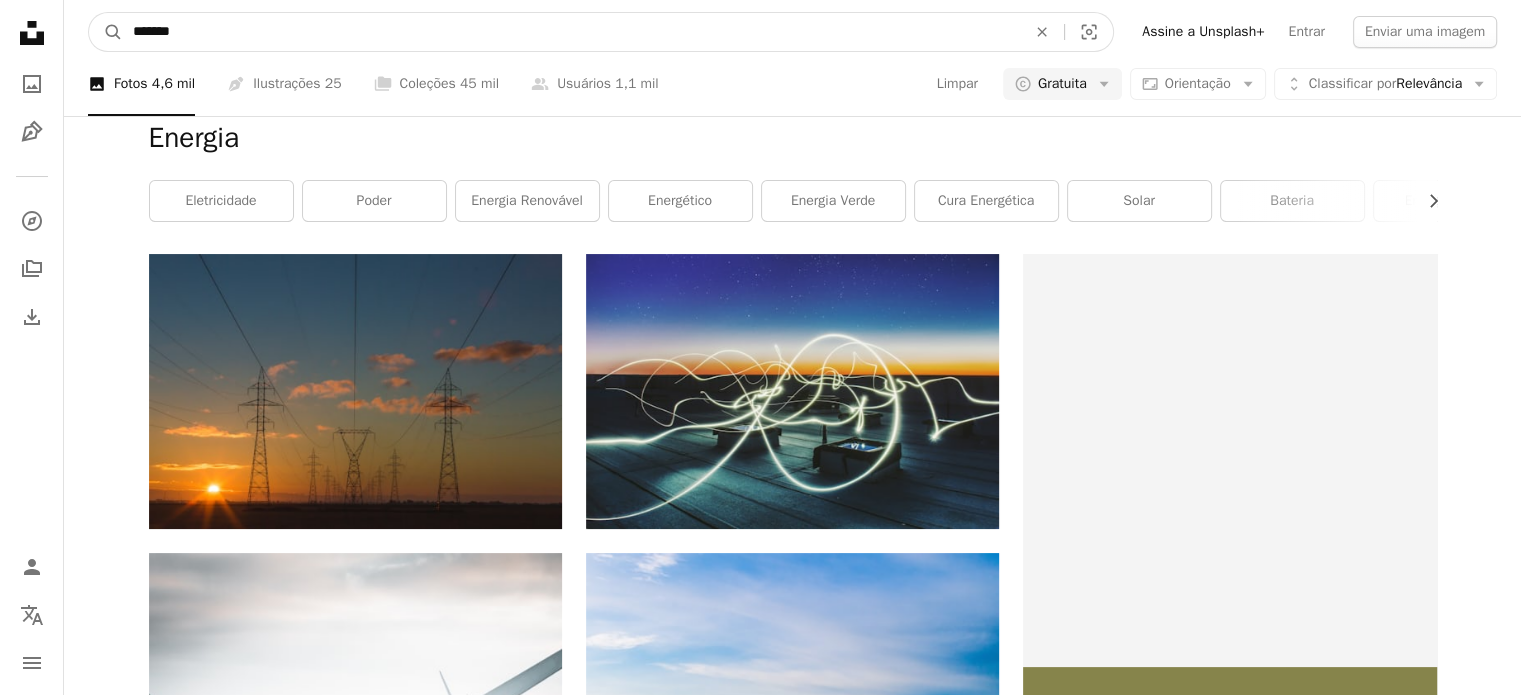 click on "*******" at bounding box center (571, 32) 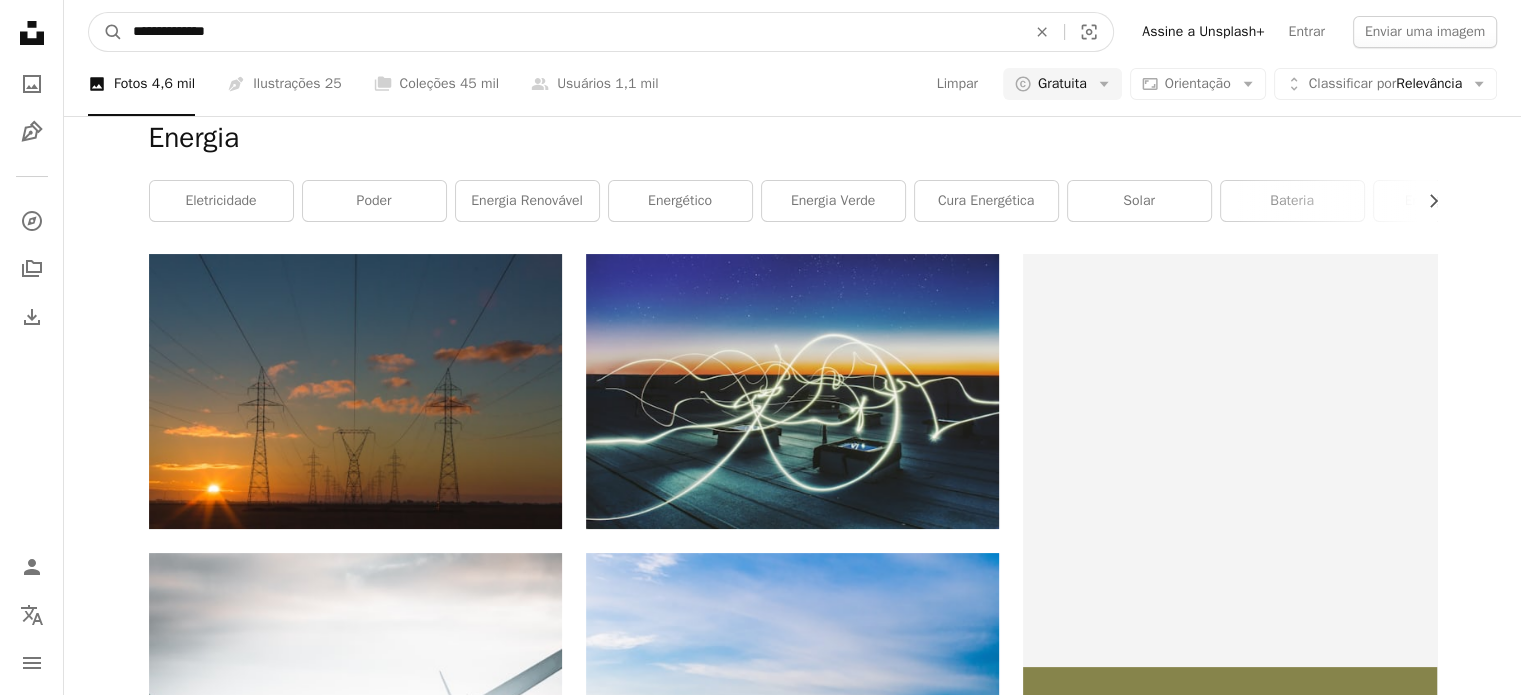 type on "**********" 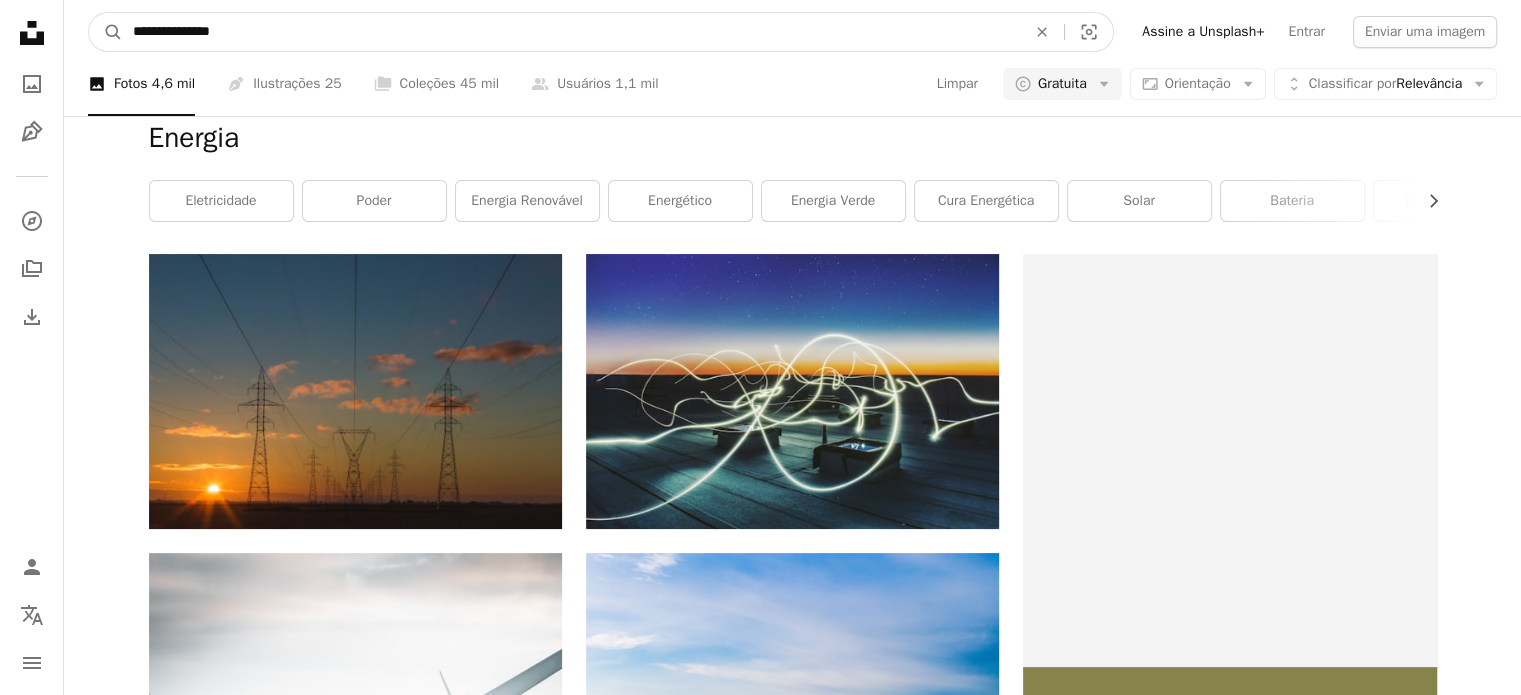 click on "A magnifying glass" at bounding box center [106, 32] 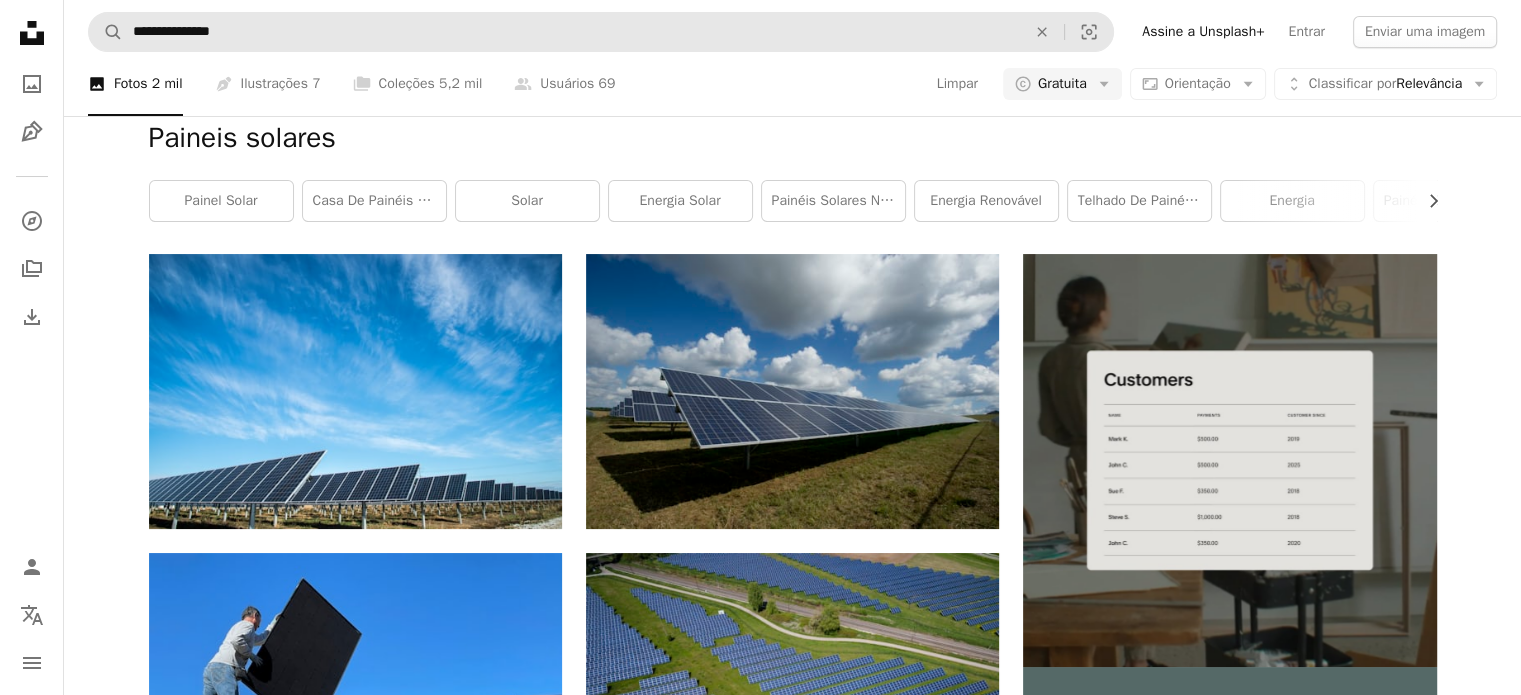 scroll, scrollTop: 1100, scrollLeft: 0, axis: vertical 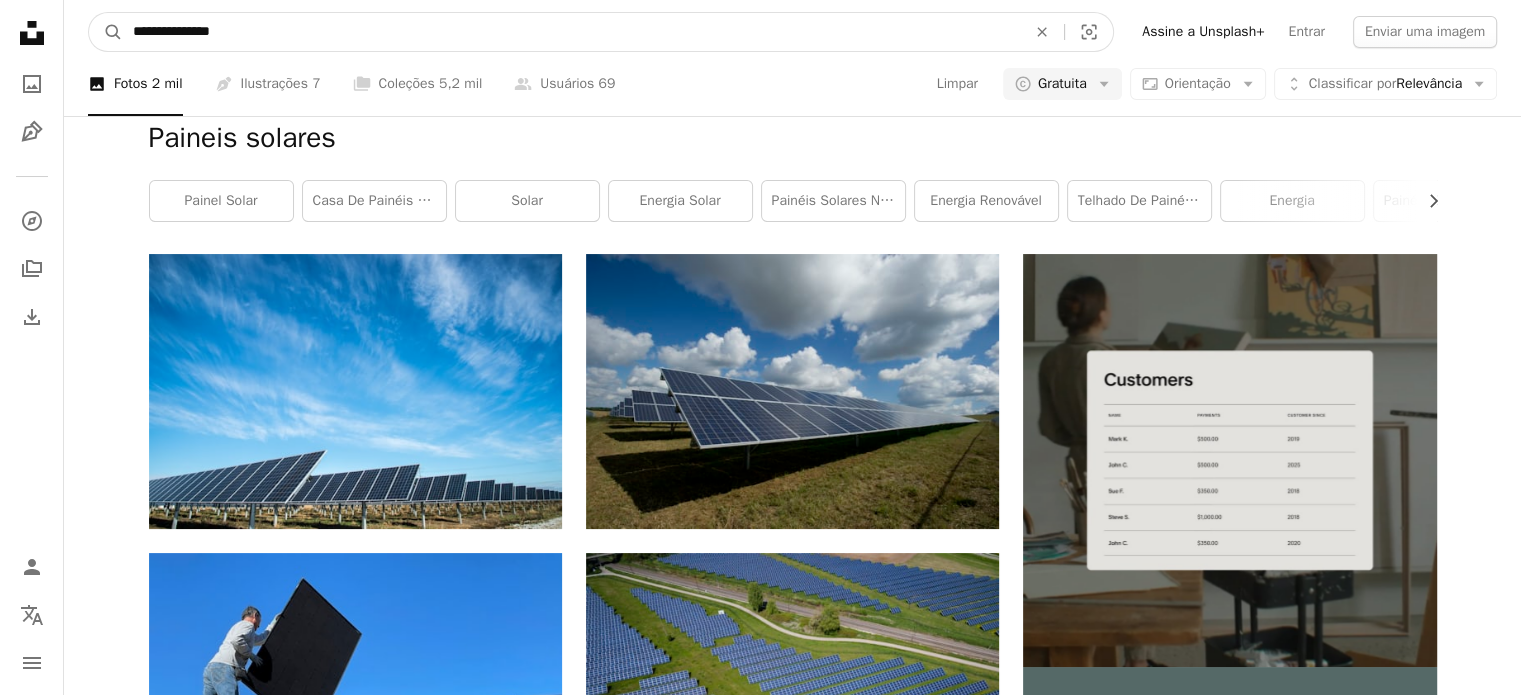 click on "**********" at bounding box center (571, 32) 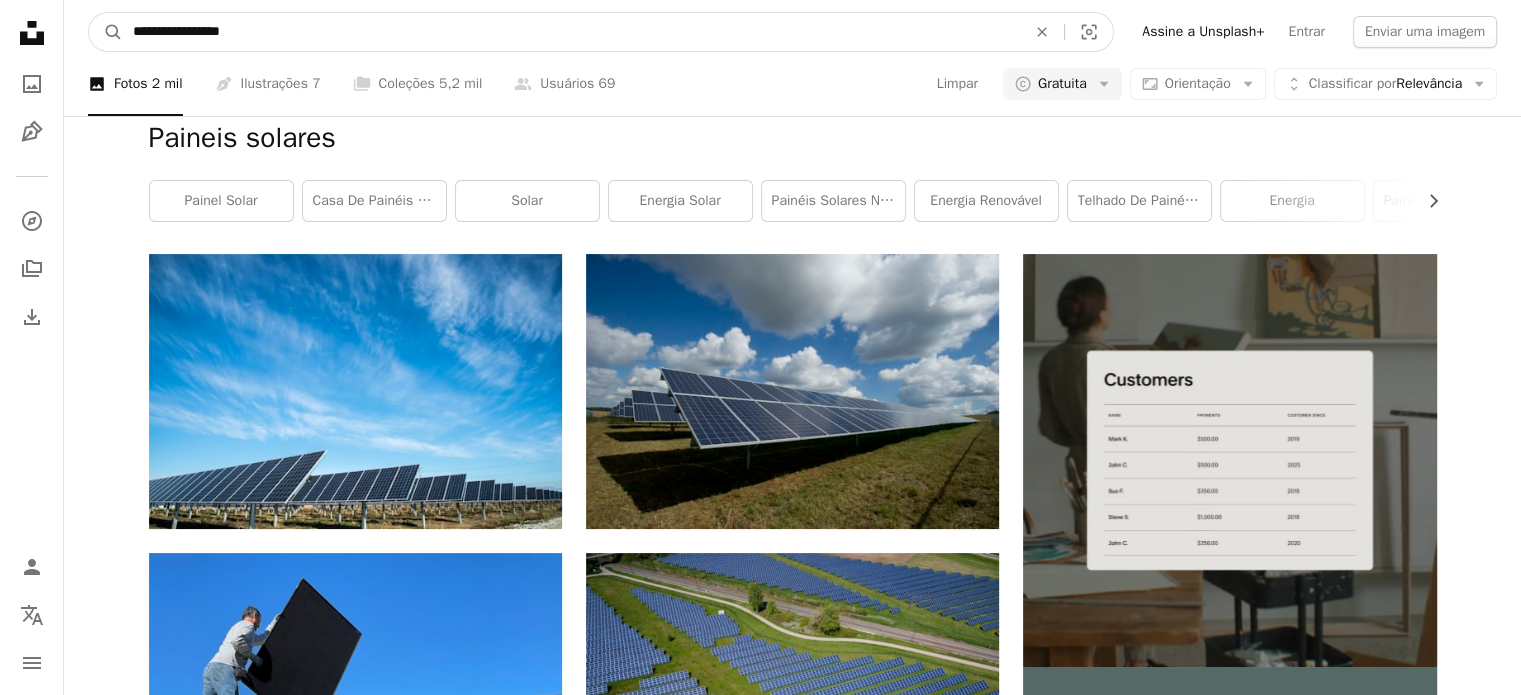 type on "**********" 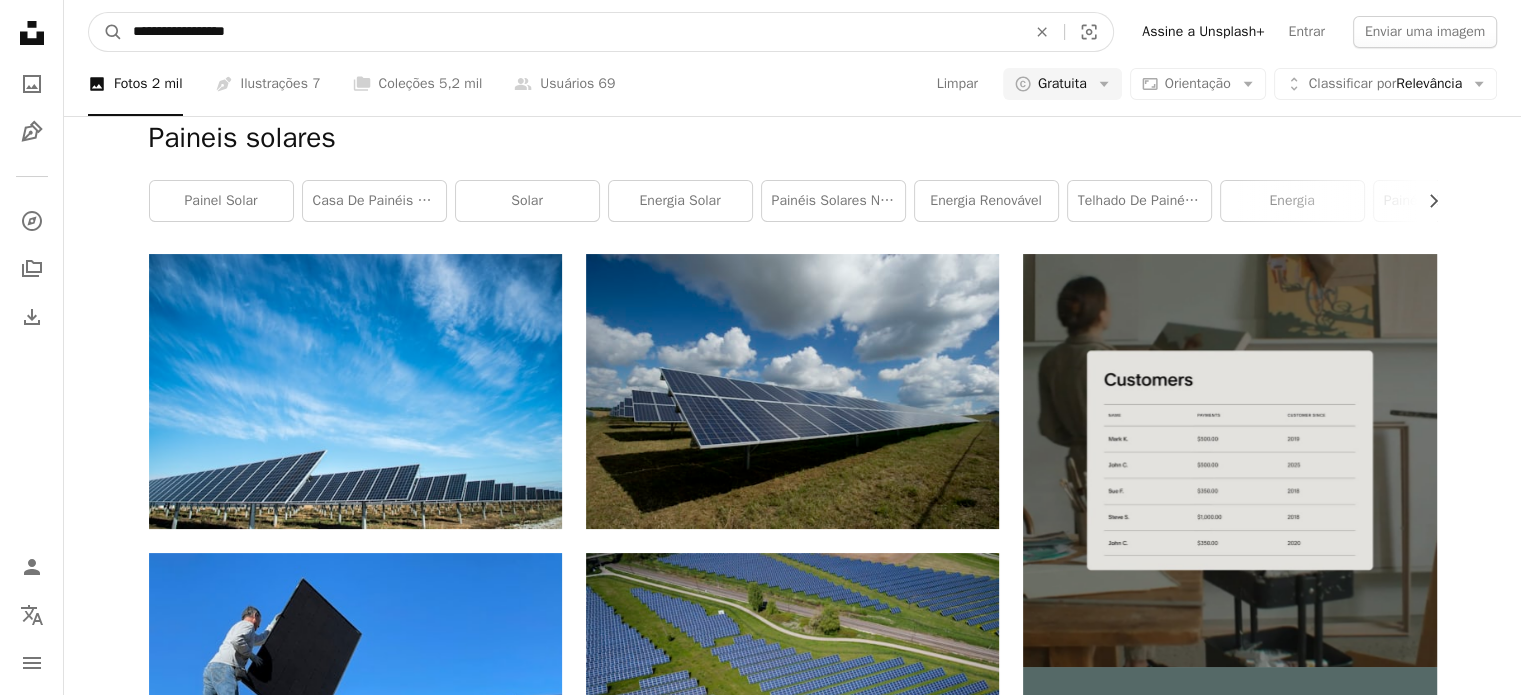 click on "A magnifying glass" at bounding box center (106, 32) 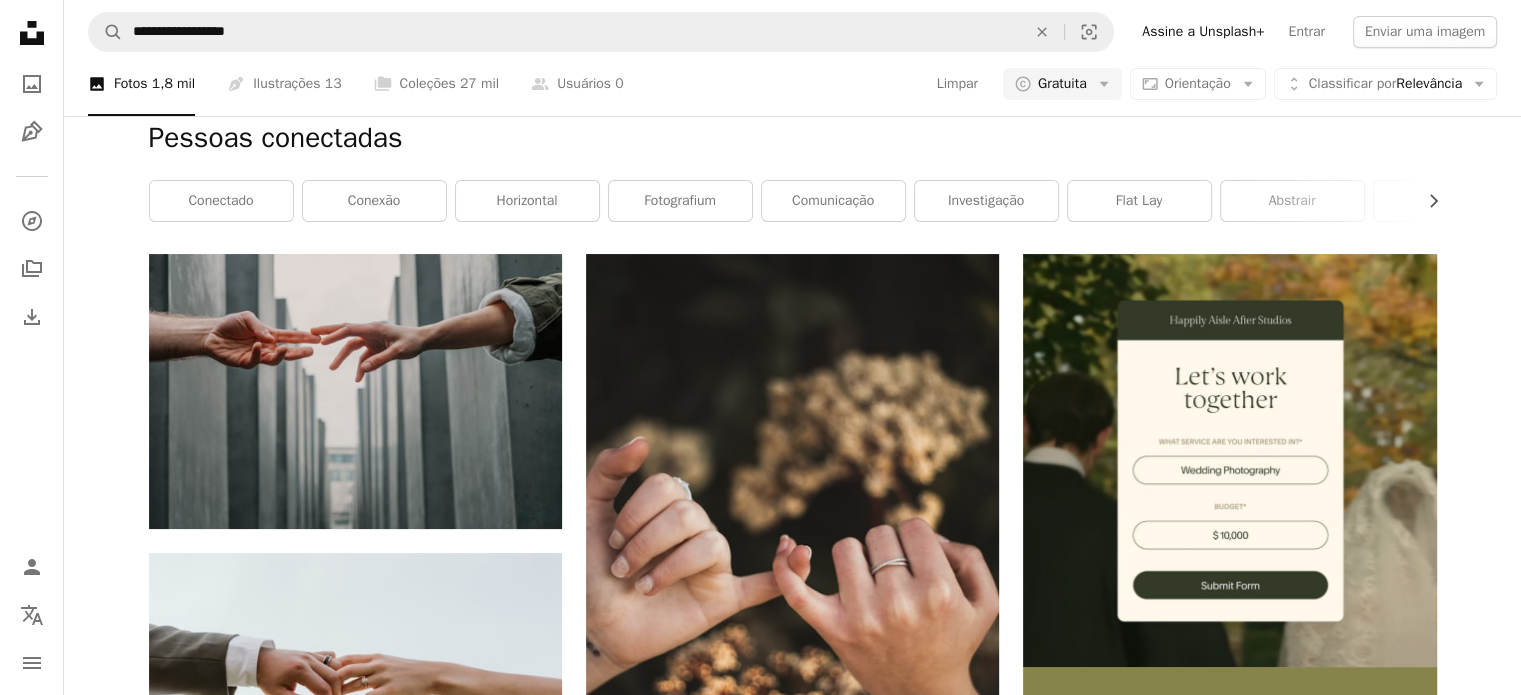 scroll, scrollTop: 1998, scrollLeft: 0, axis: vertical 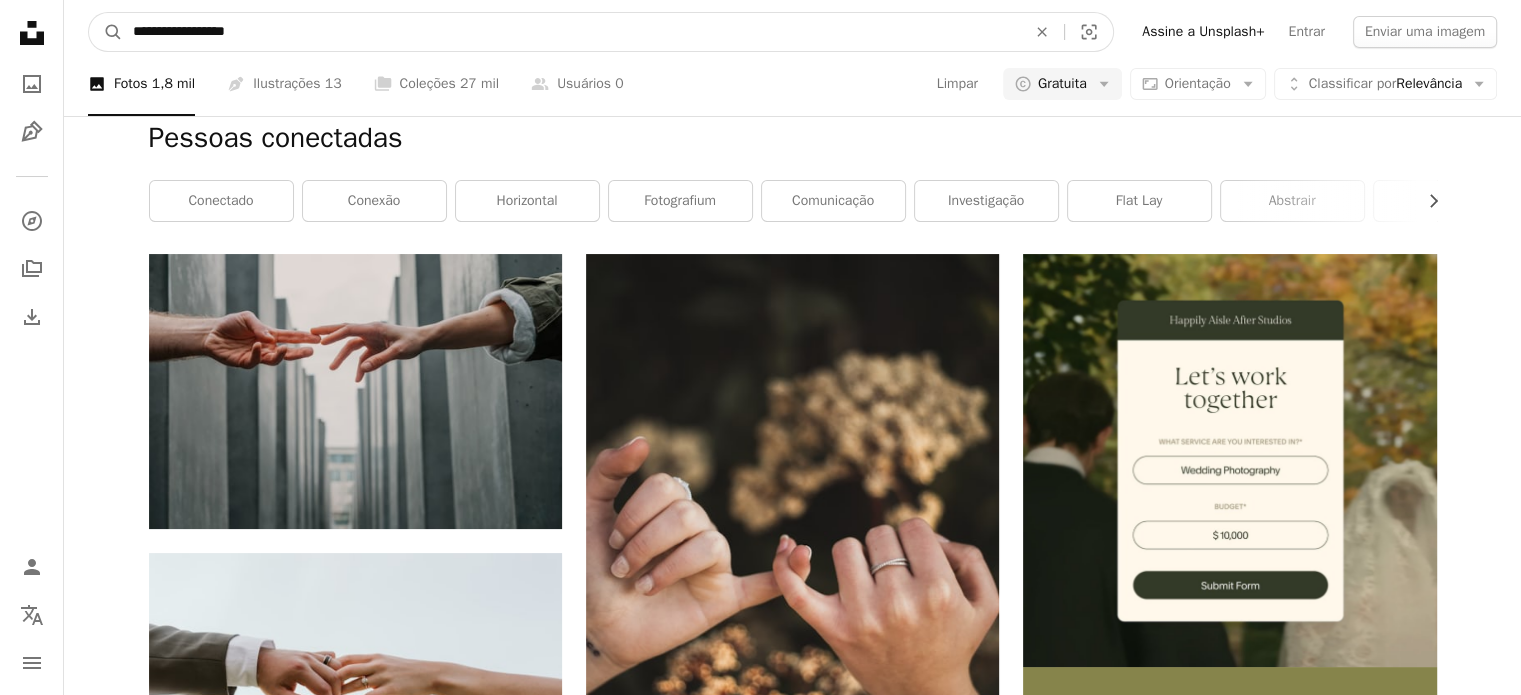 click on "**********" at bounding box center [571, 32] 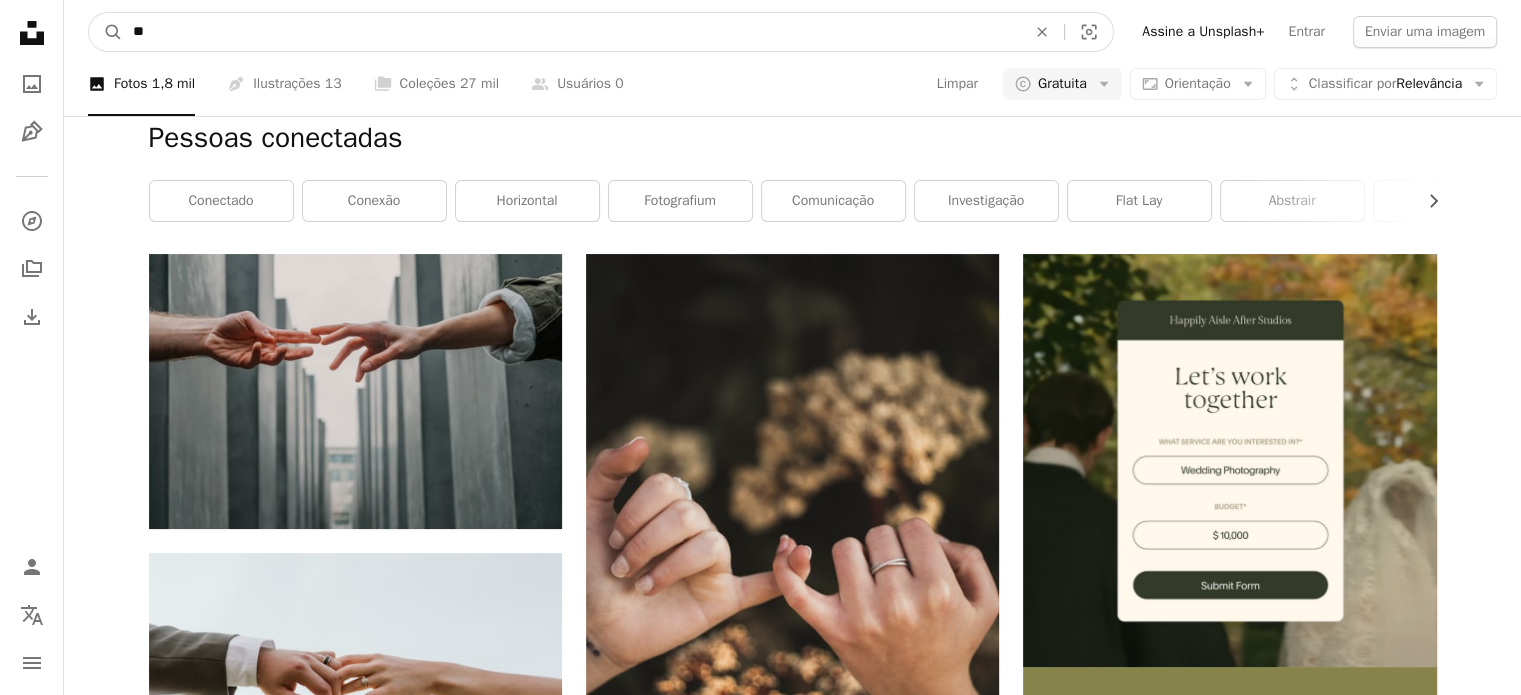 type on "*" 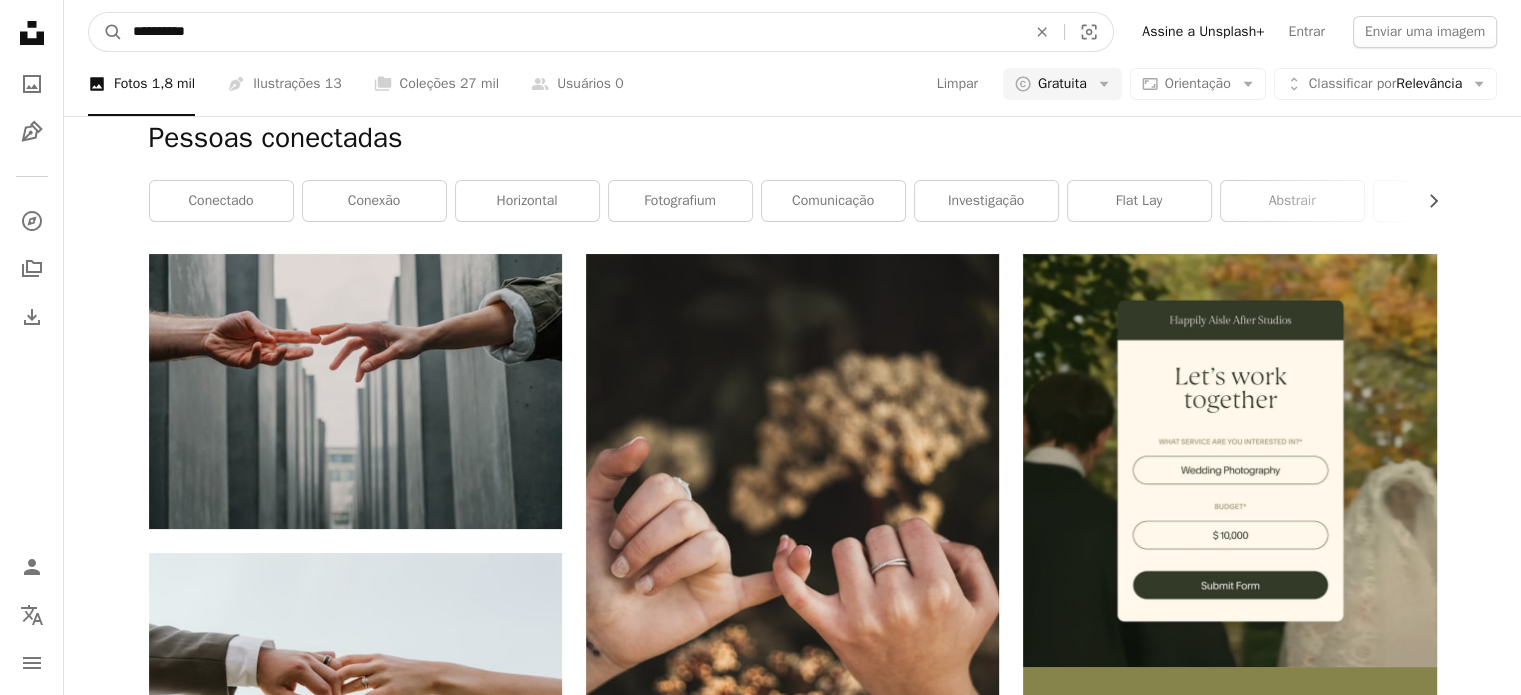 type on "**********" 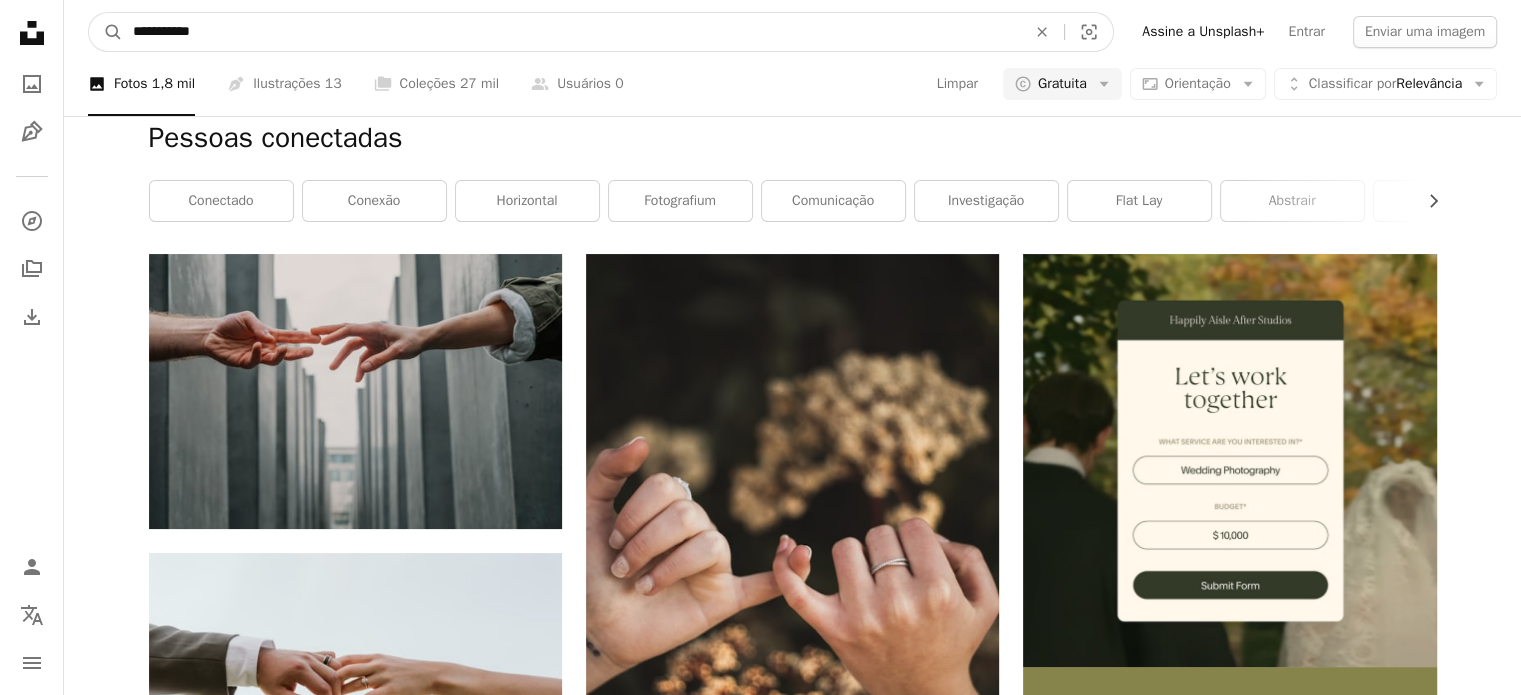 click on "A magnifying glass" at bounding box center [106, 32] 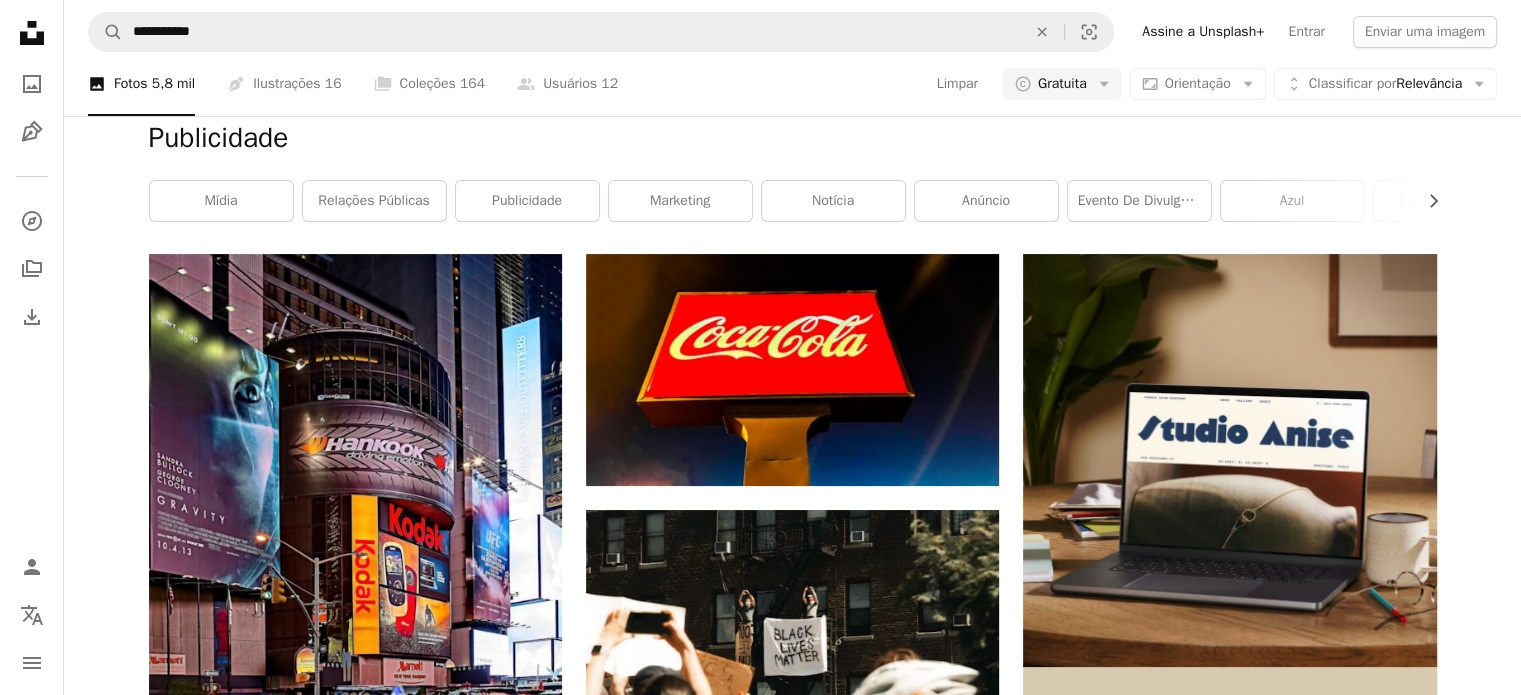 scroll, scrollTop: 2153, scrollLeft: 0, axis: vertical 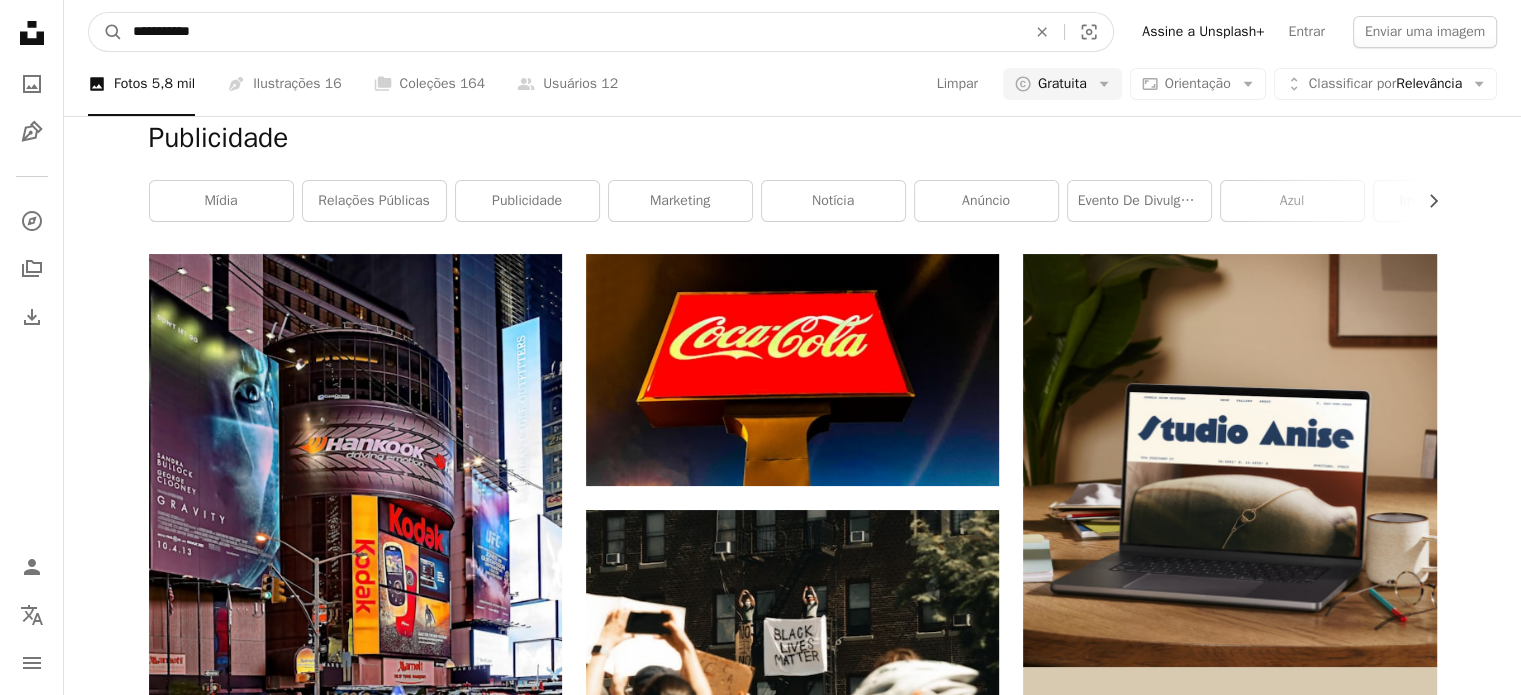 click on "**********" at bounding box center (571, 32) 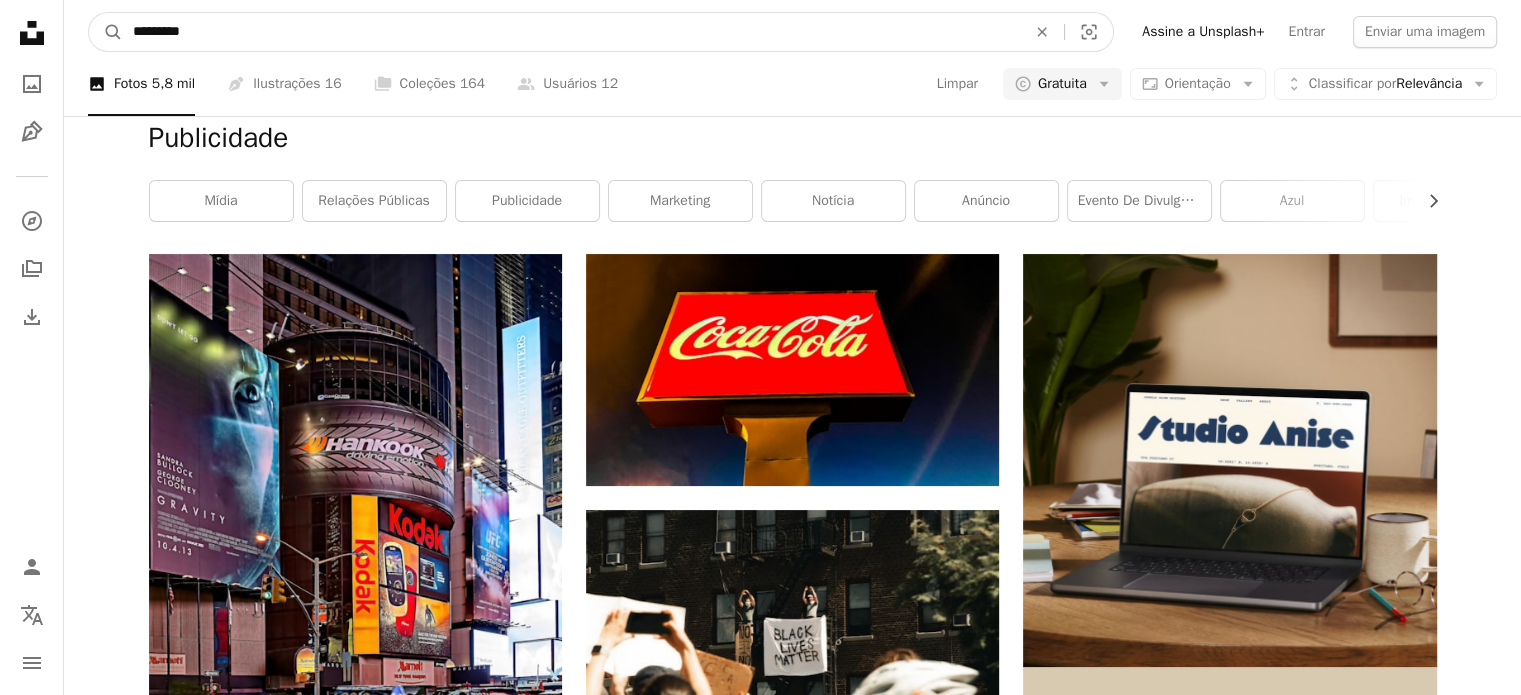 type on "*********" 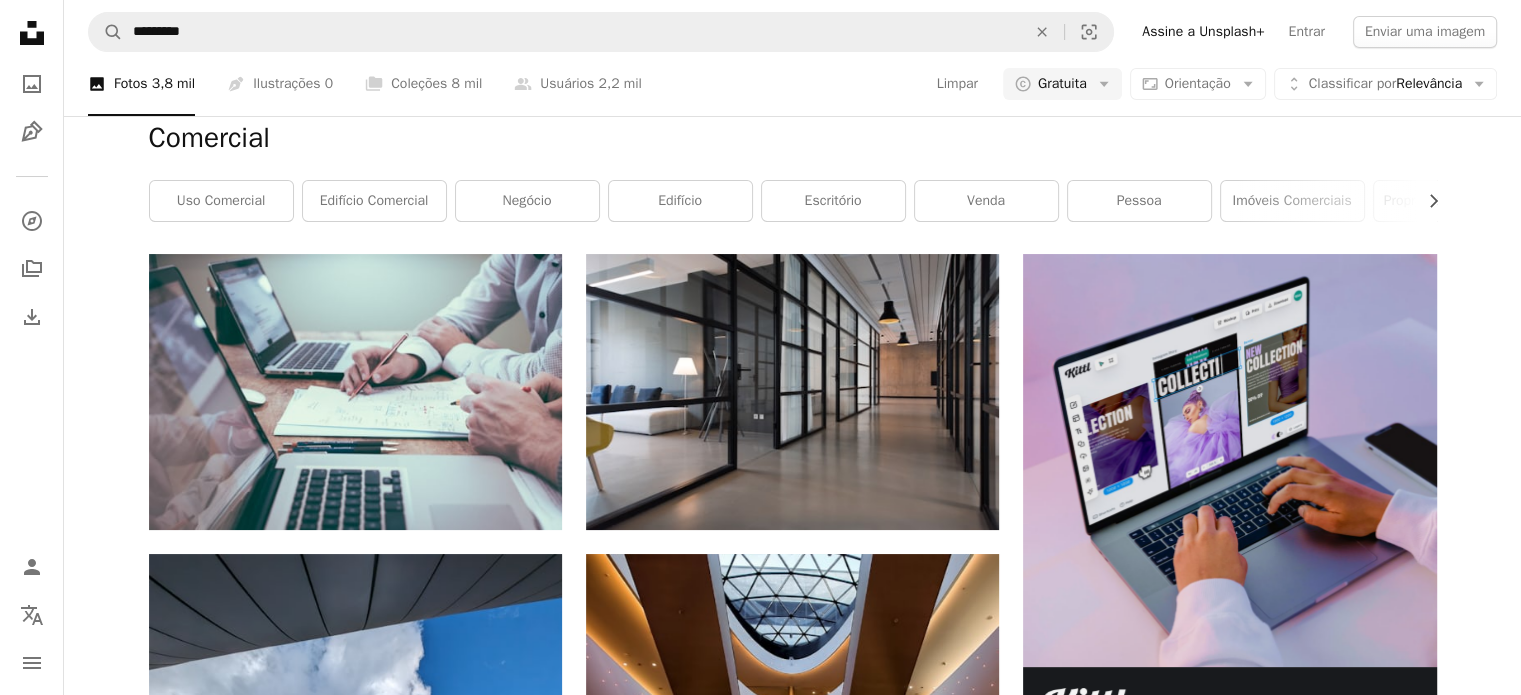 scroll, scrollTop: 3086, scrollLeft: 0, axis: vertical 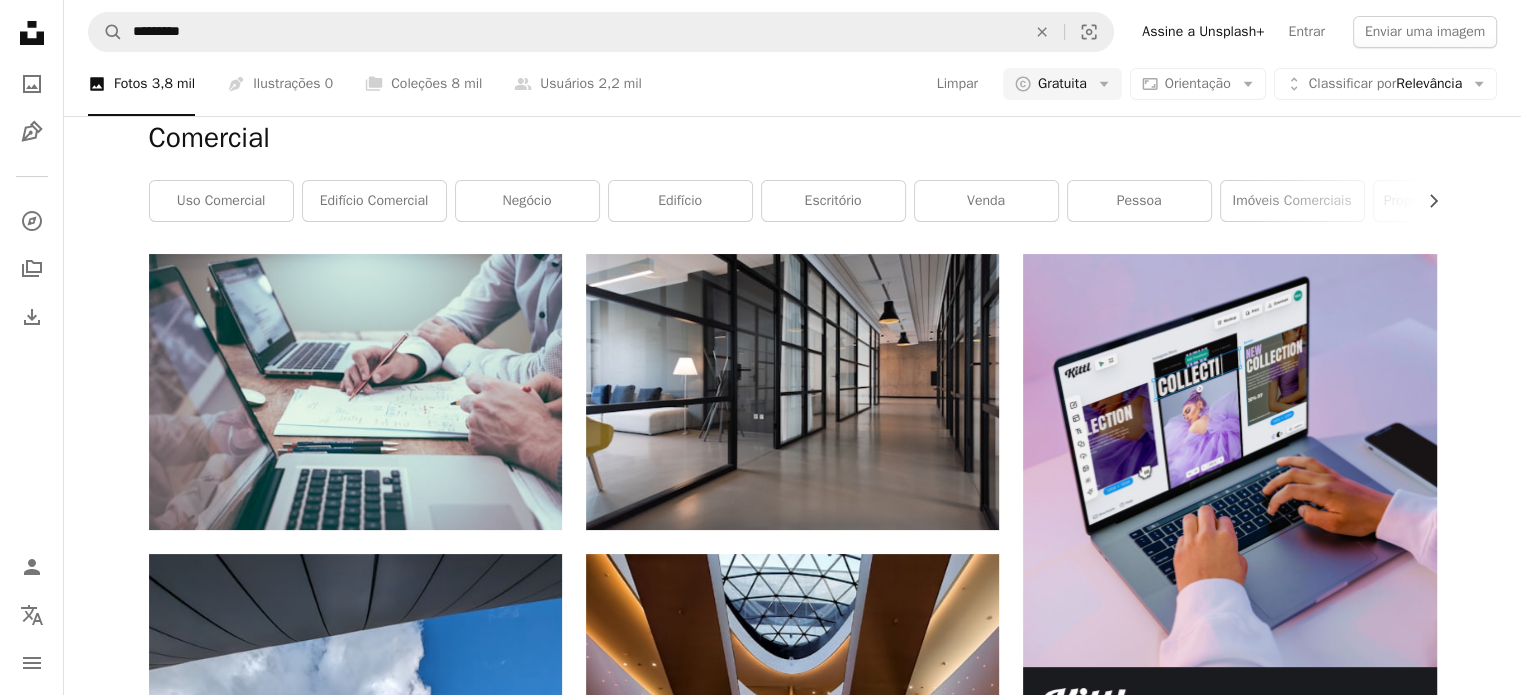 click at bounding box center (1285, 3332) 